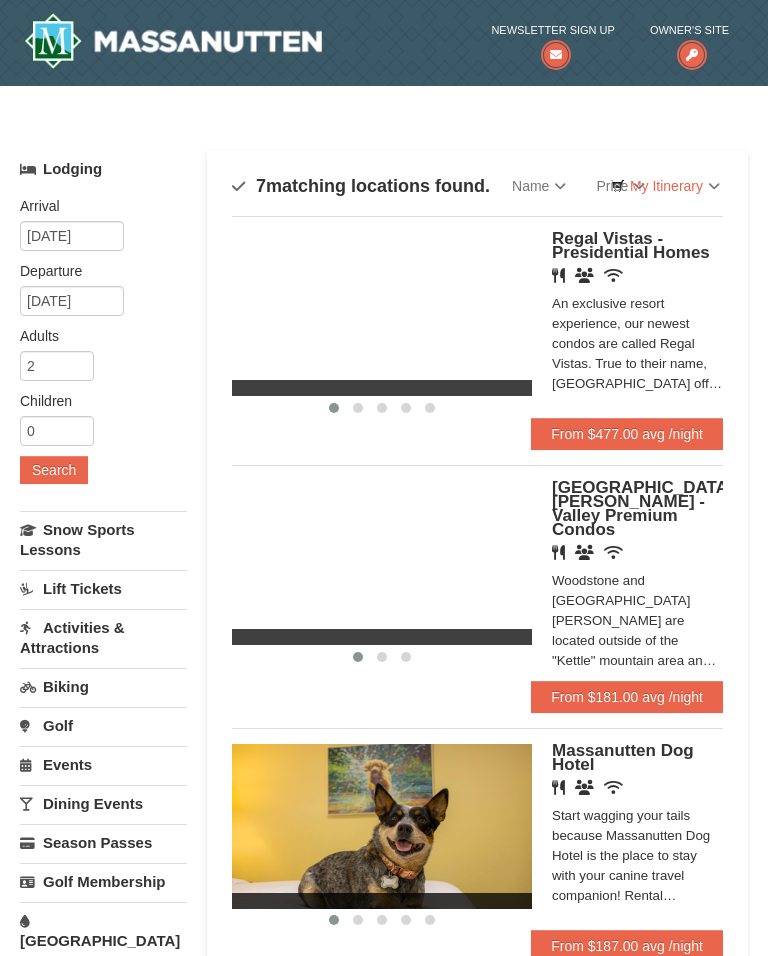scroll, scrollTop: 0, scrollLeft: 0, axis: both 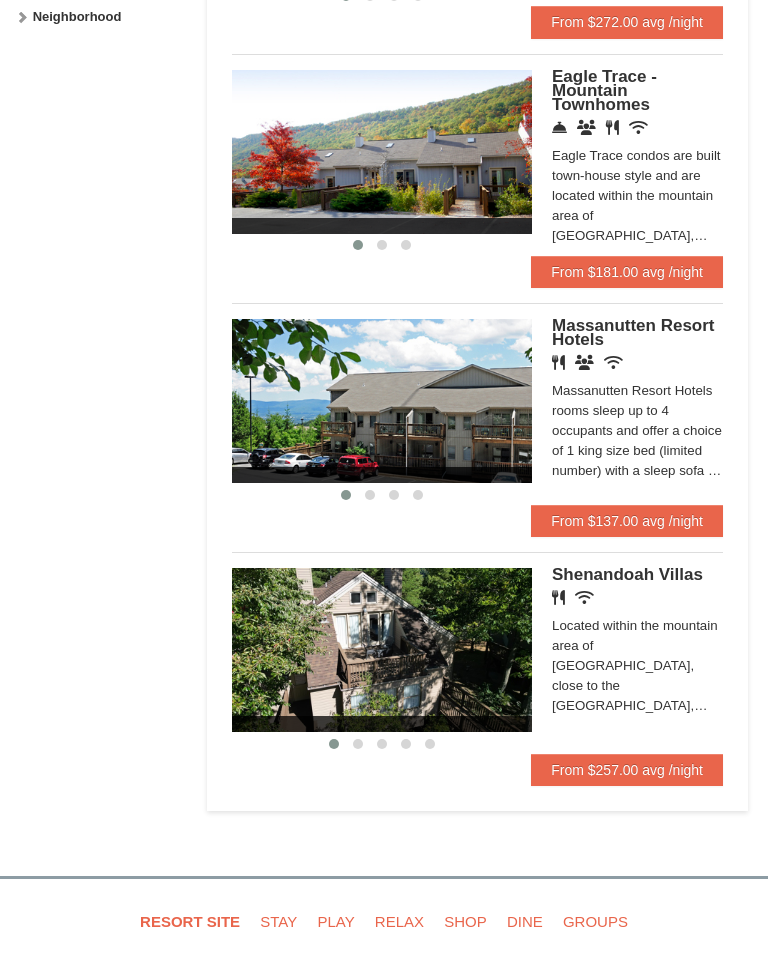 click at bounding box center [382, 401] 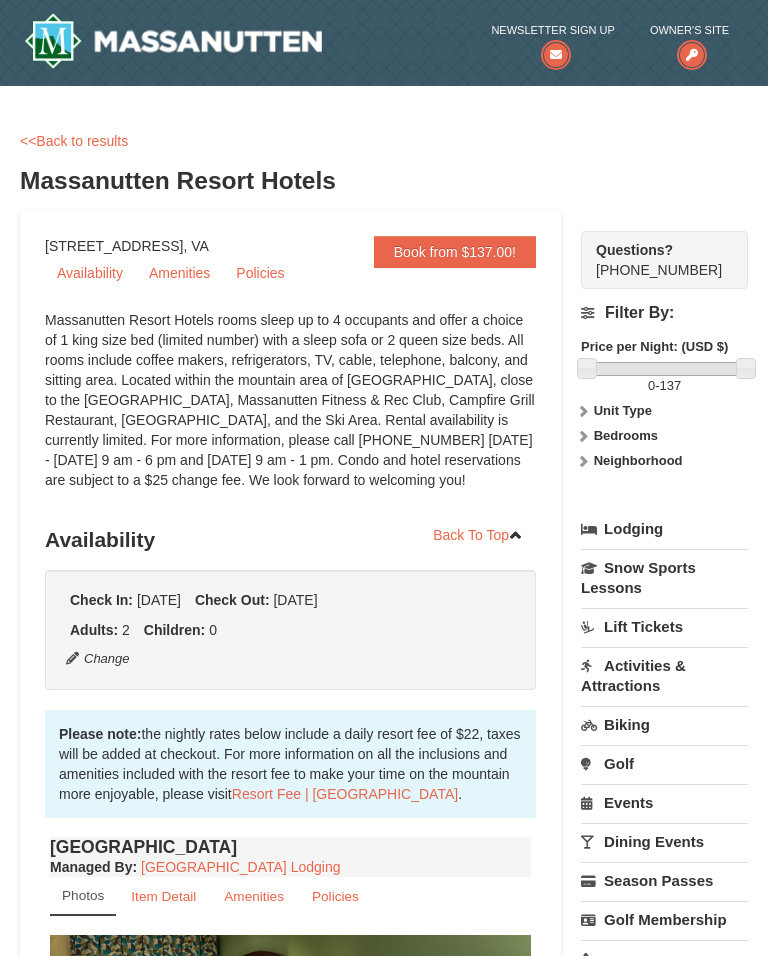 scroll, scrollTop: 0, scrollLeft: 0, axis: both 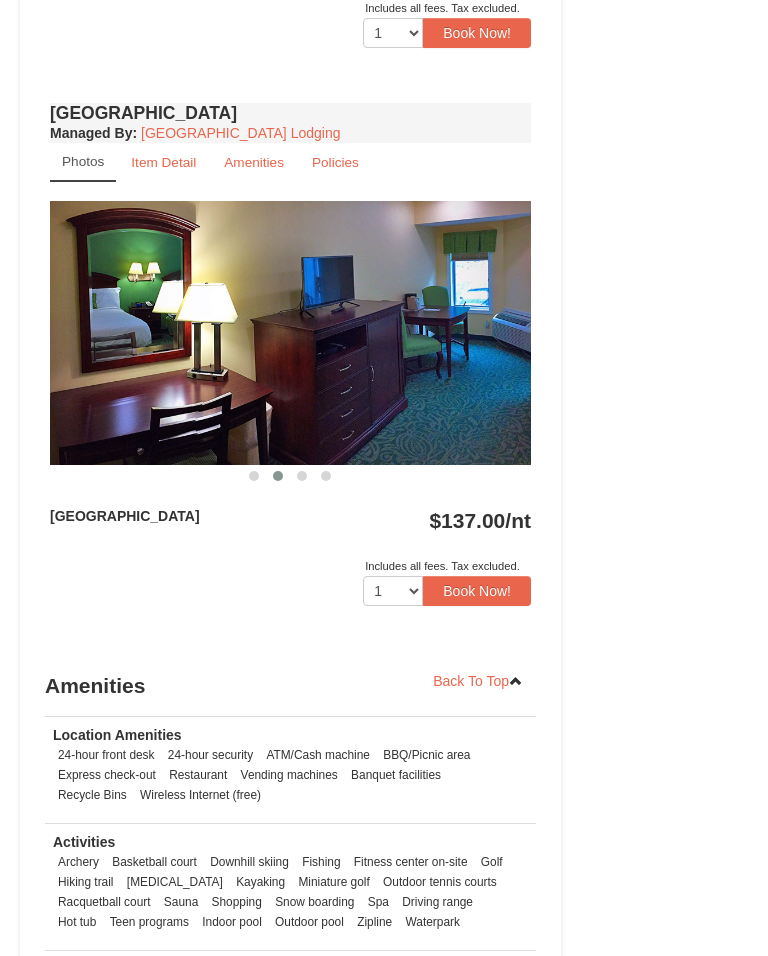 click at bounding box center [531, 332] 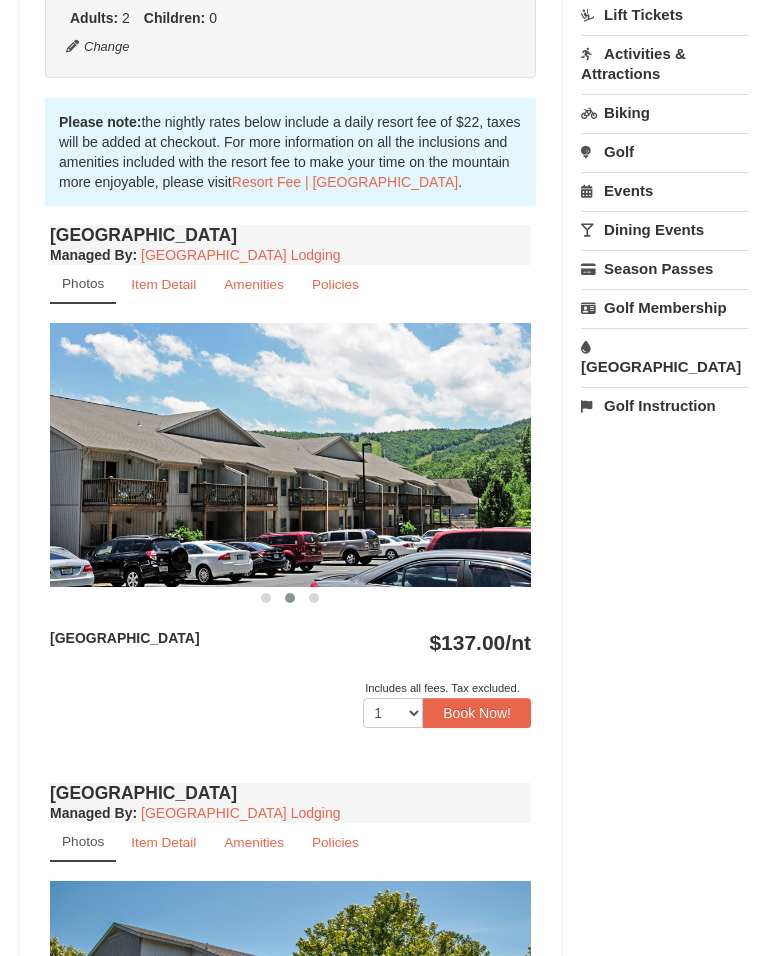 scroll, scrollTop: 611, scrollLeft: 0, axis: vertical 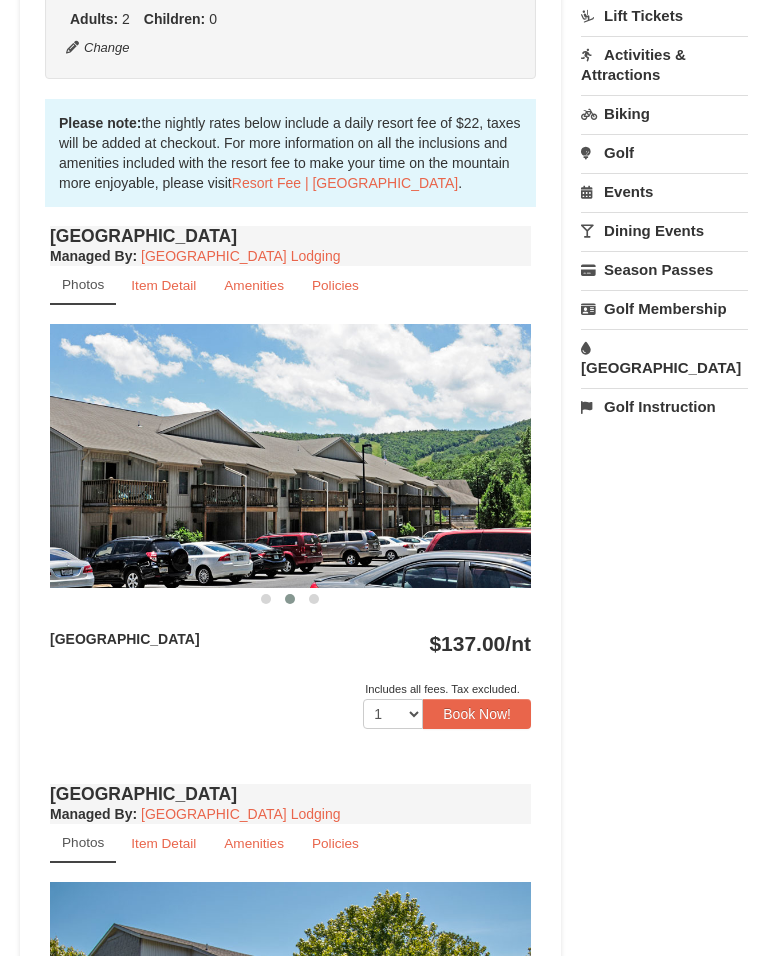 click on "Resort Fee | Massanutten Resort" at bounding box center (345, 183) 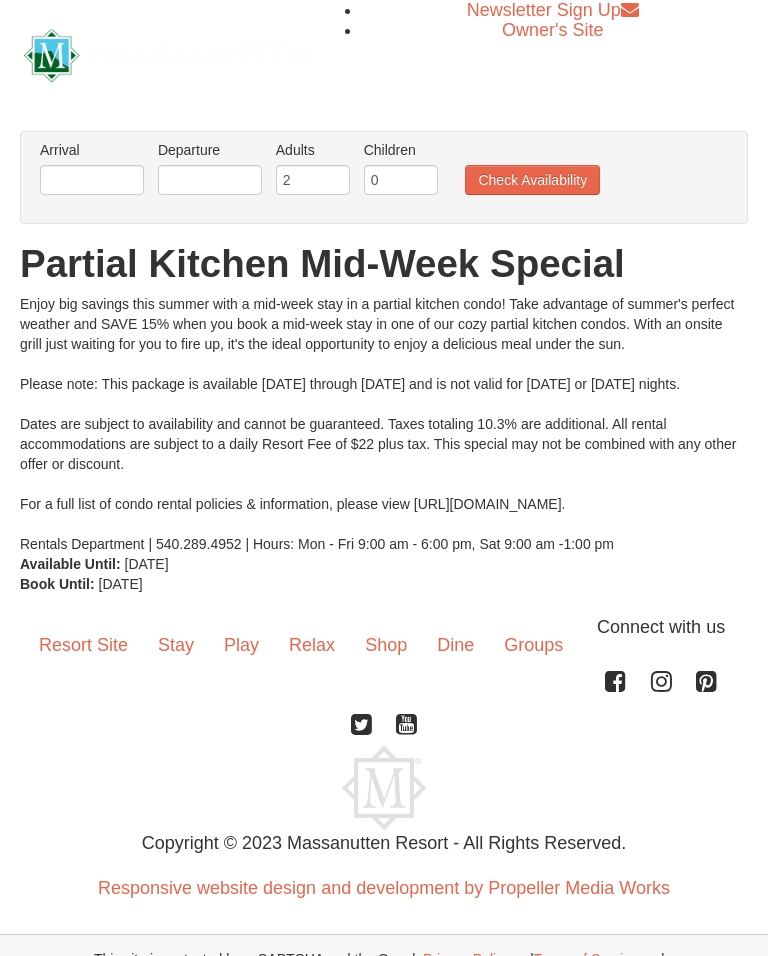 scroll, scrollTop: 0, scrollLeft: 0, axis: both 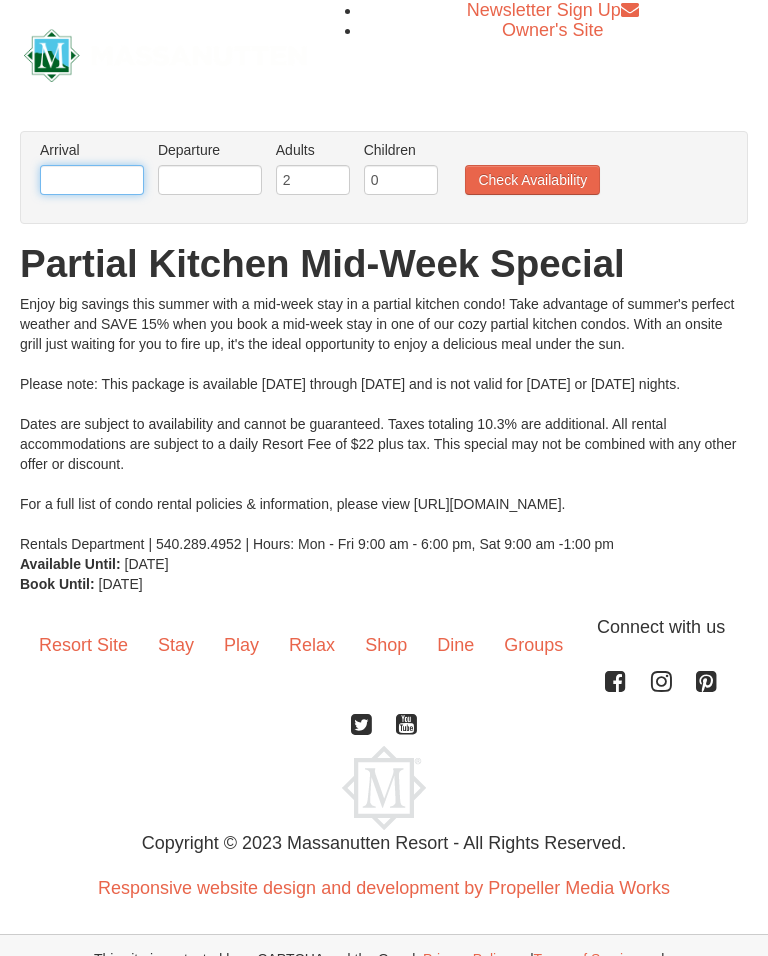 click on "Browser Not Supported
We notice you are using a browser which will not provide the best experience. We recommend using newer versions Chrome, Firefox, and Edge.
Chrome
Firefox
Edge
Safari
Select your preferred browser above to download.
Continue Anyway
Skip to Main Content
Newsletter Sign Up
Owner's Site
×" at bounding box center (384, 491) 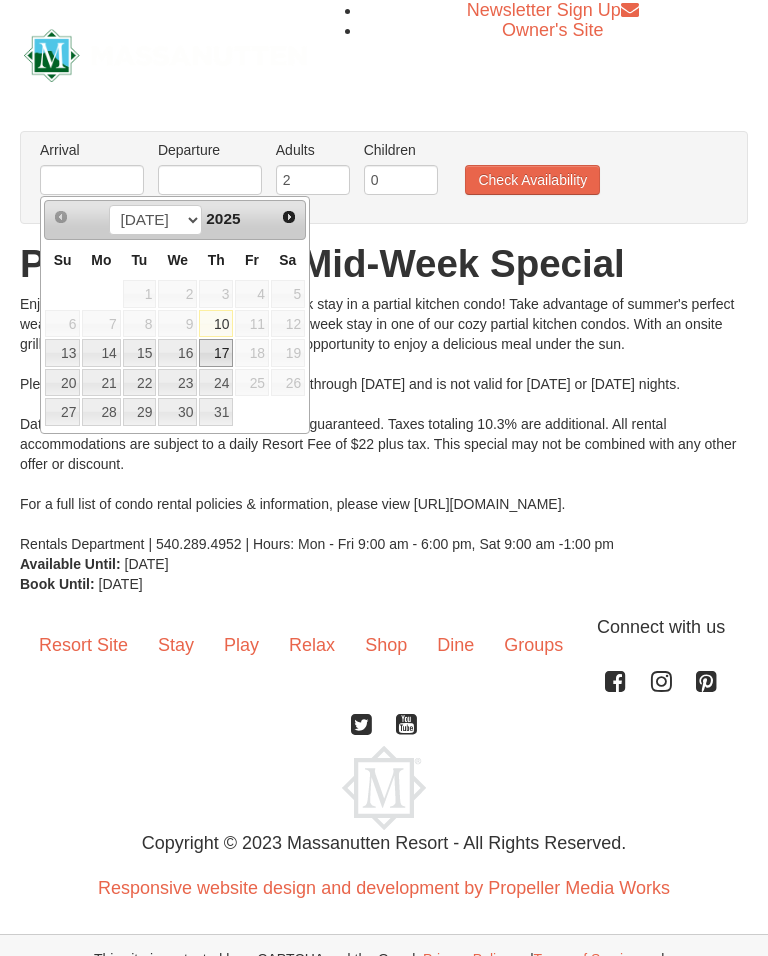 click on "17" at bounding box center [216, 353] 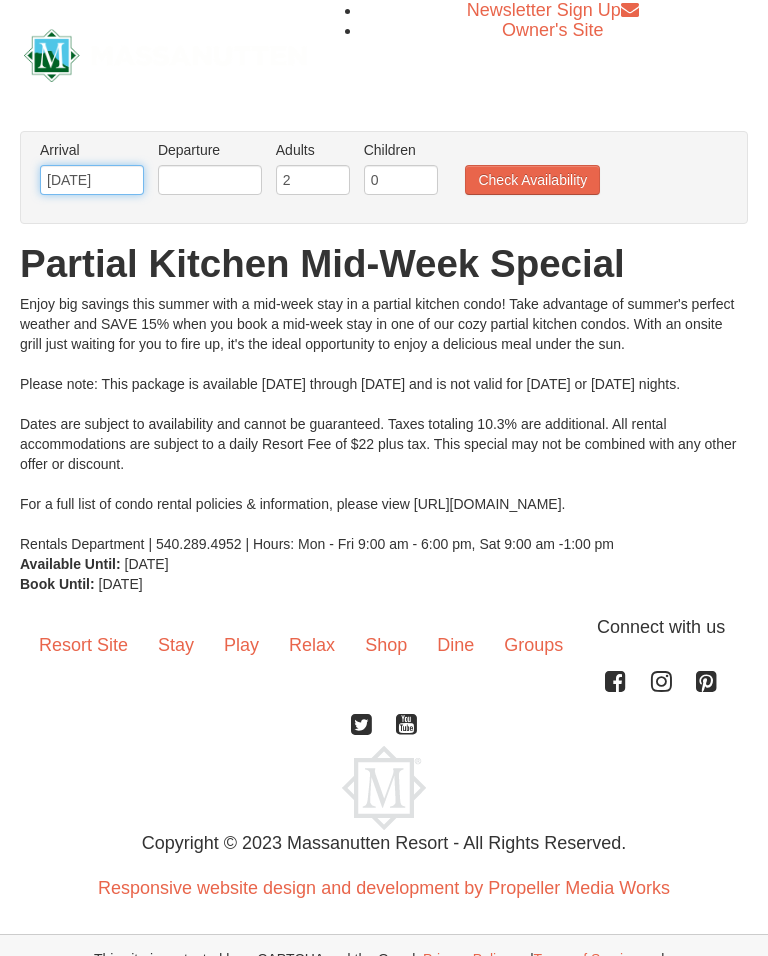click on "[DATE]" at bounding box center [92, 180] 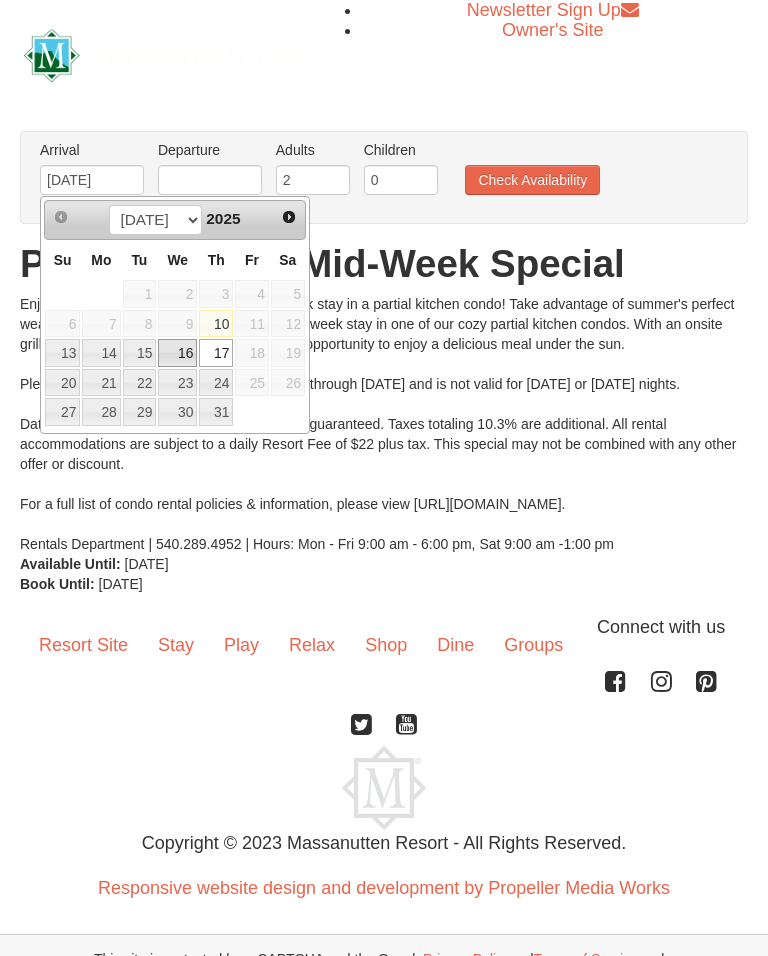 click on "16" at bounding box center [177, 353] 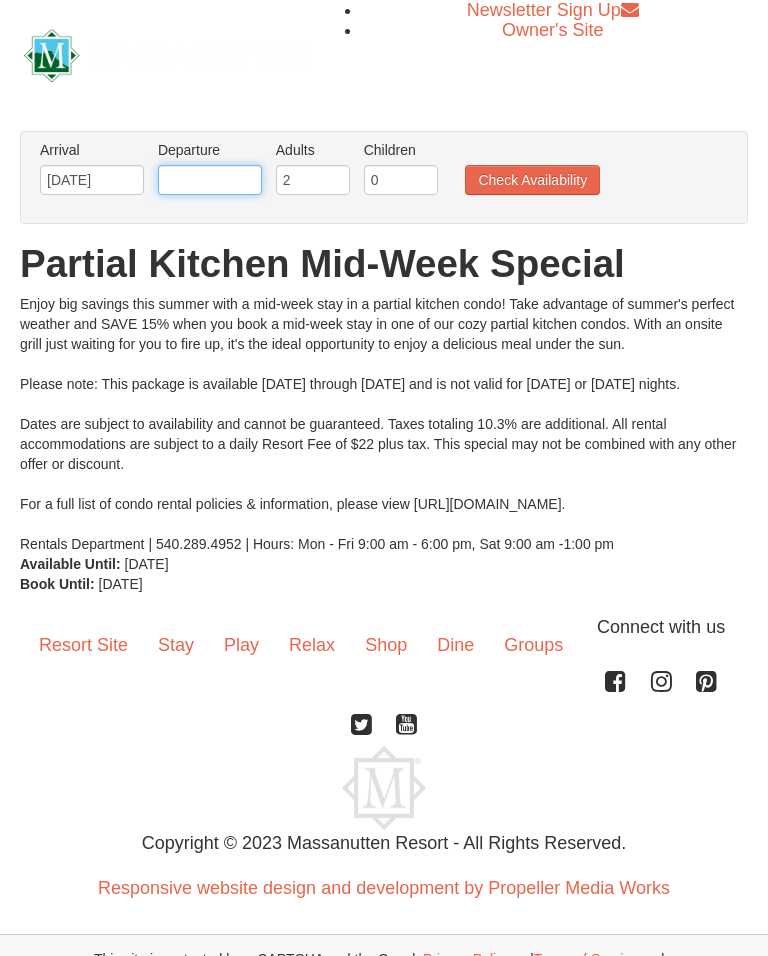 click at bounding box center [210, 180] 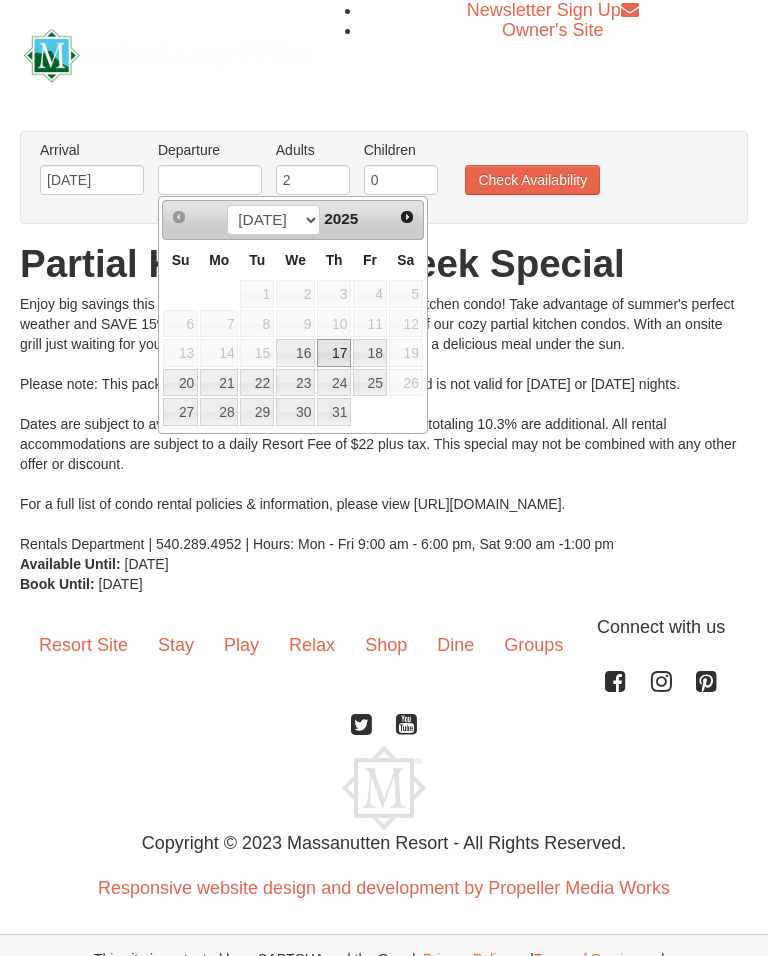 click on "17" at bounding box center (334, 353) 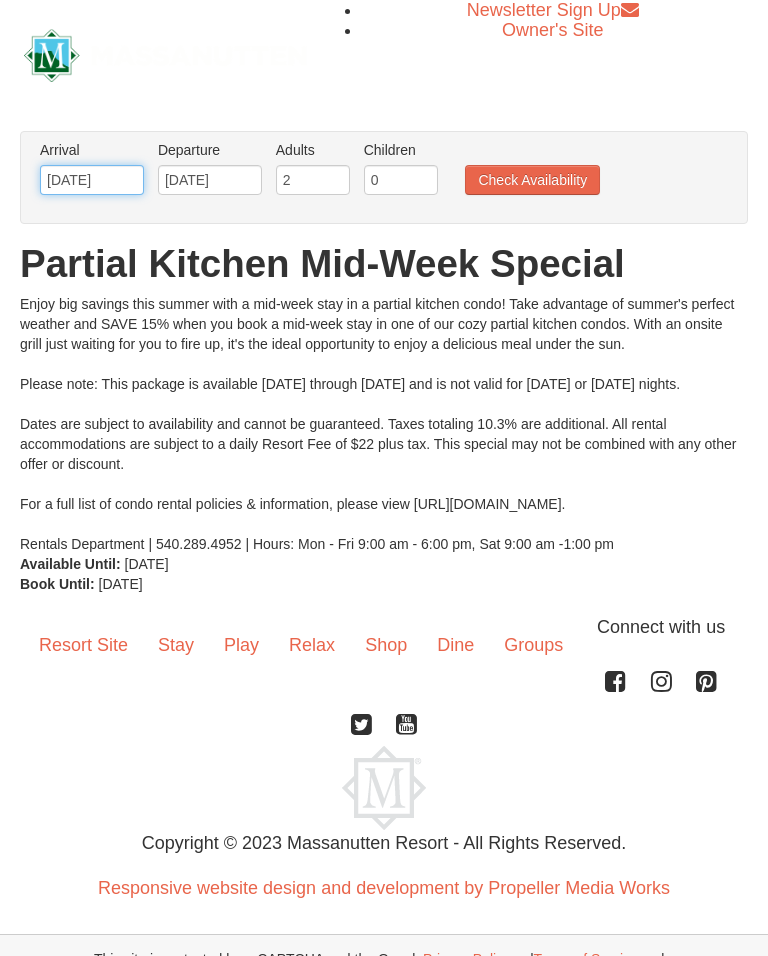 click on "07/16/2025" at bounding box center [92, 180] 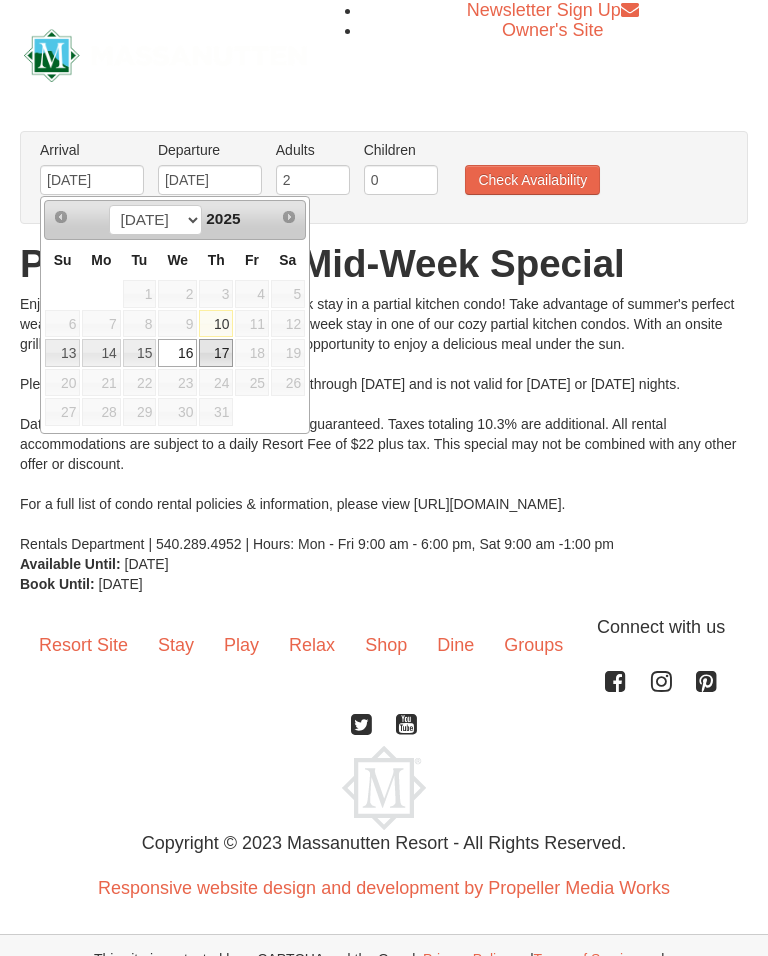 click on "17" at bounding box center (216, 353) 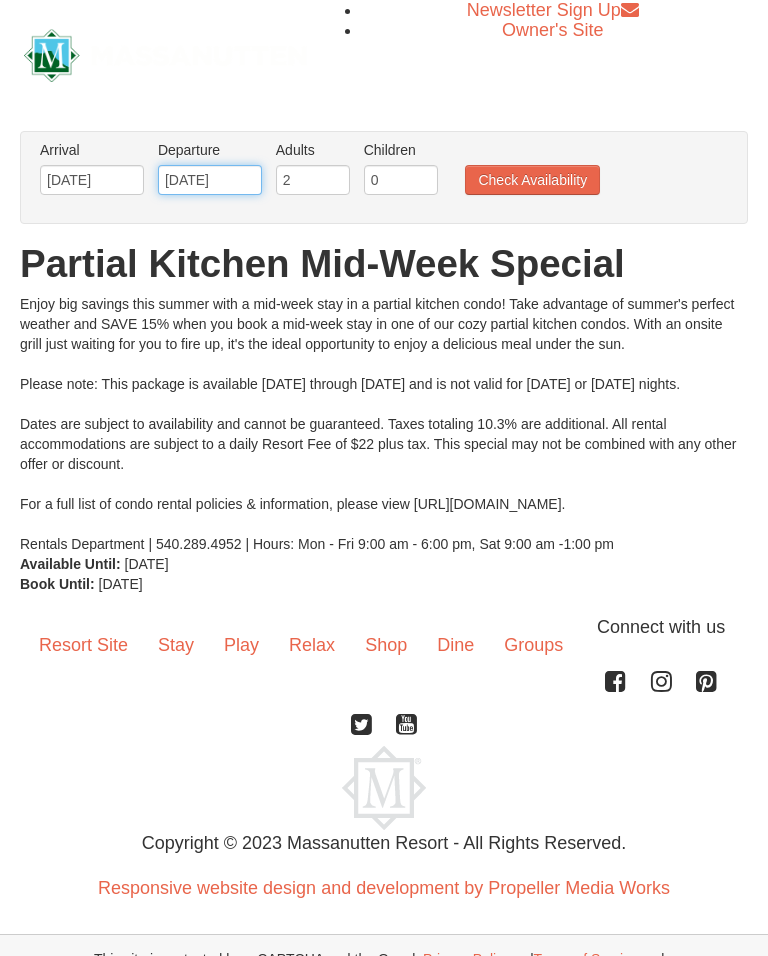 click on "[DATE]" at bounding box center [210, 180] 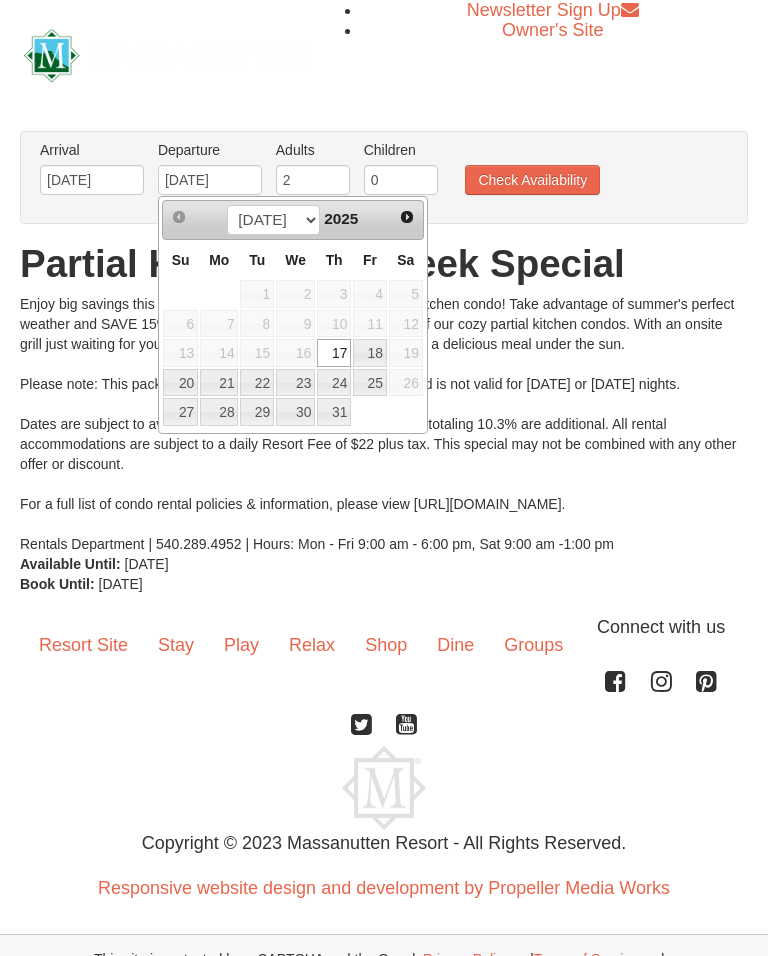 click on "18" at bounding box center (370, 353) 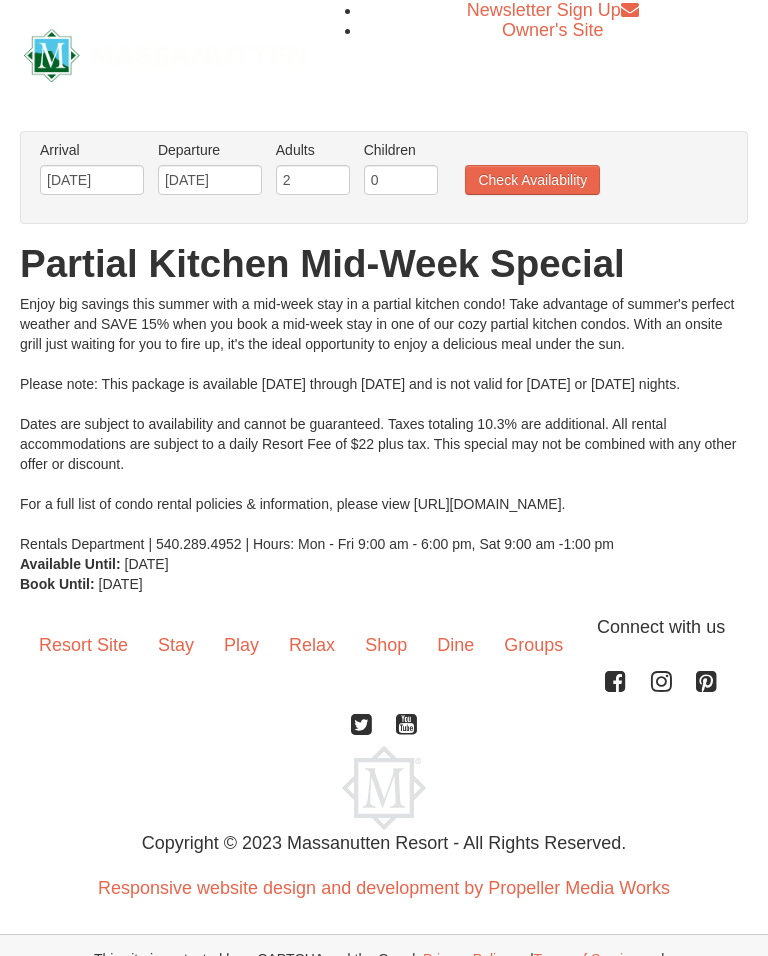click on "Check Availability" at bounding box center (532, 180) 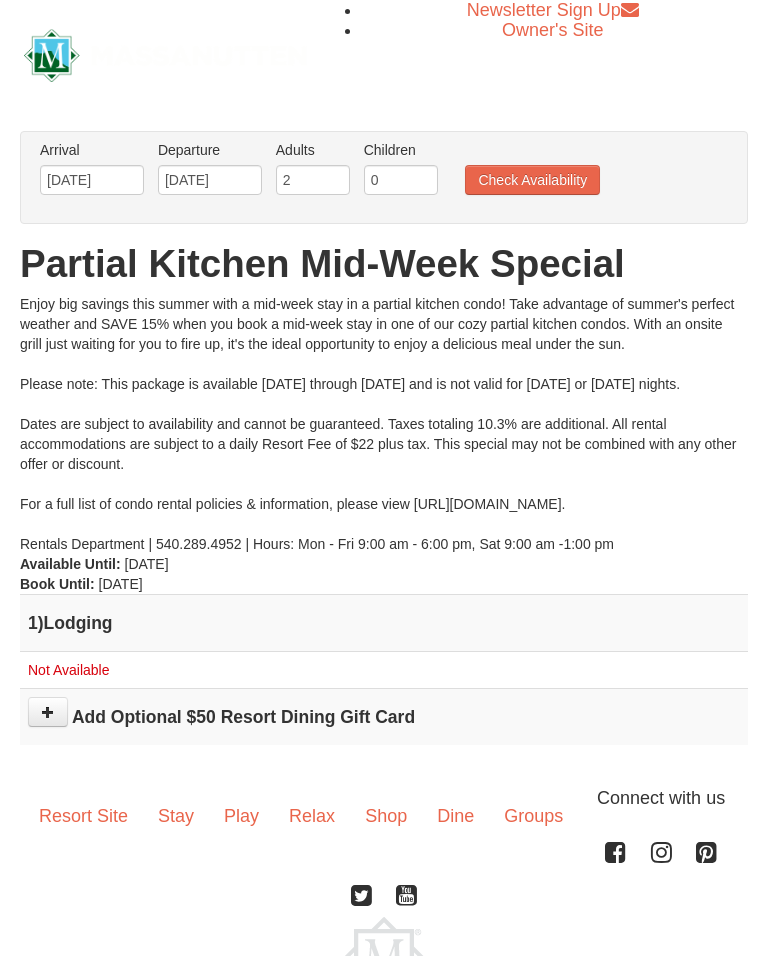 scroll, scrollTop: 0, scrollLeft: 0, axis: both 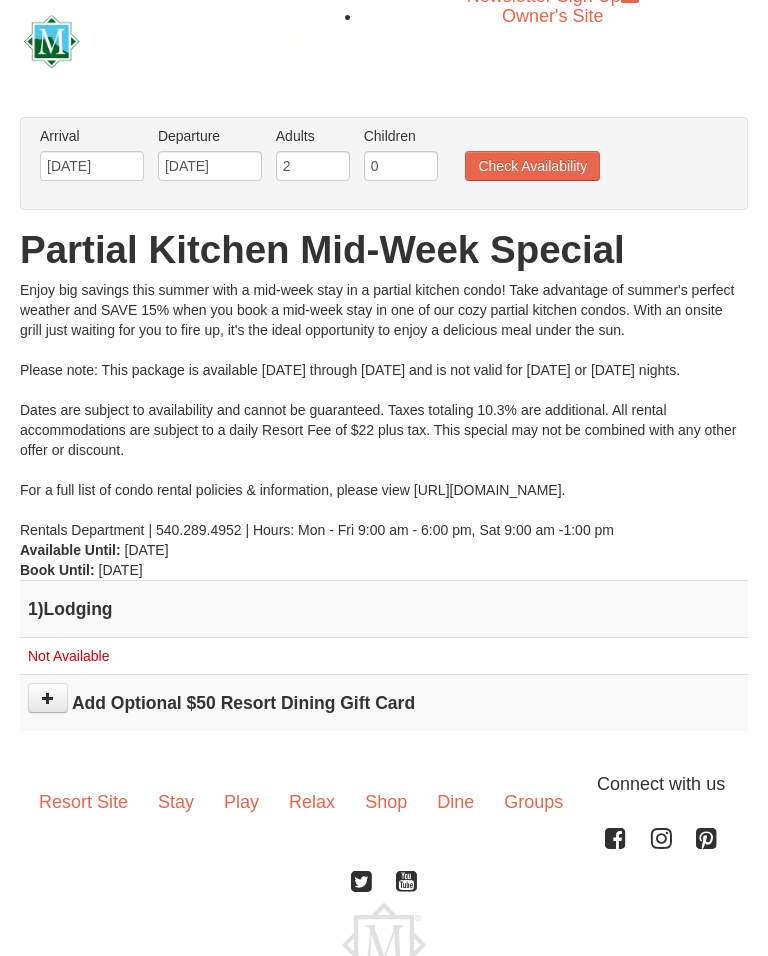 click on "Check Availability" at bounding box center [532, 166] 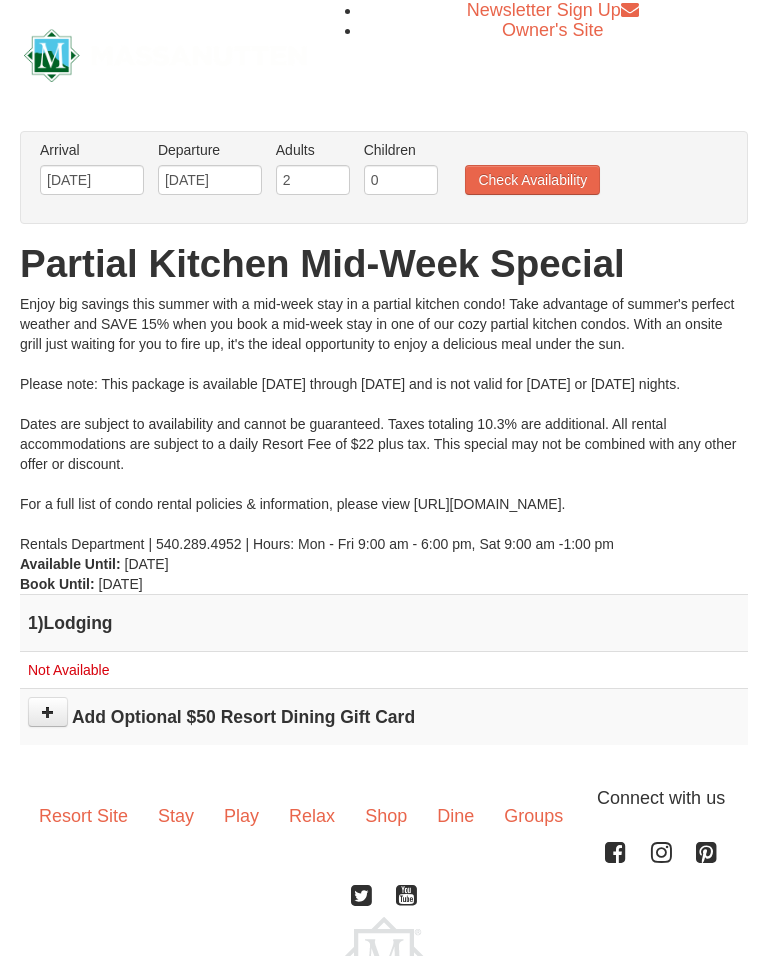 scroll, scrollTop: 0, scrollLeft: 0, axis: both 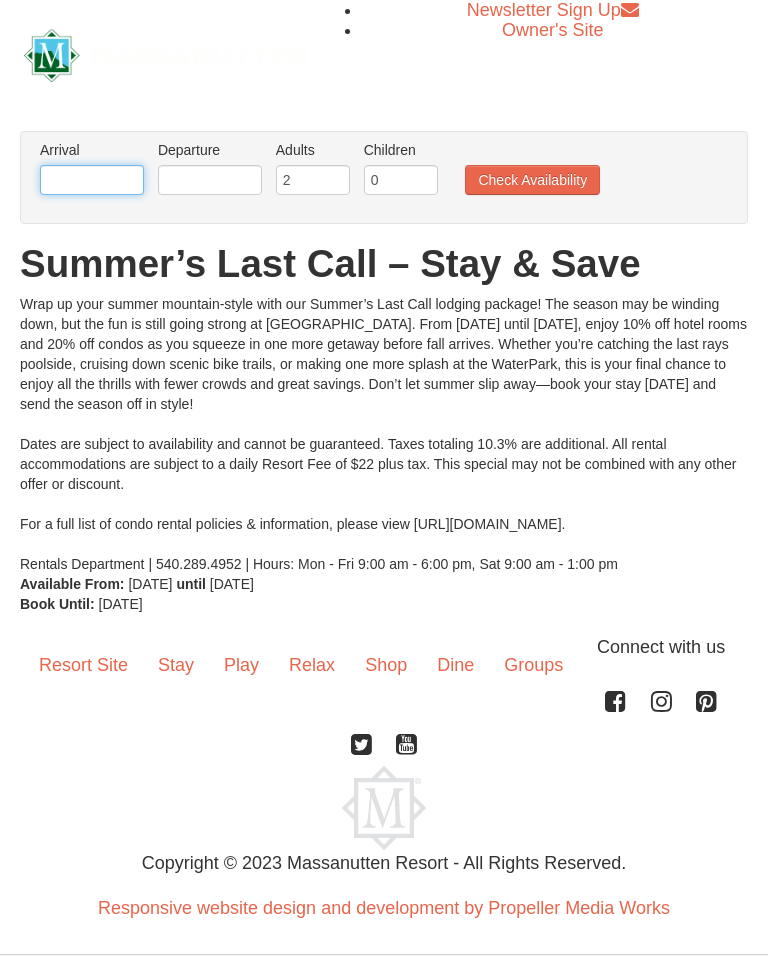 click at bounding box center (92, 180) 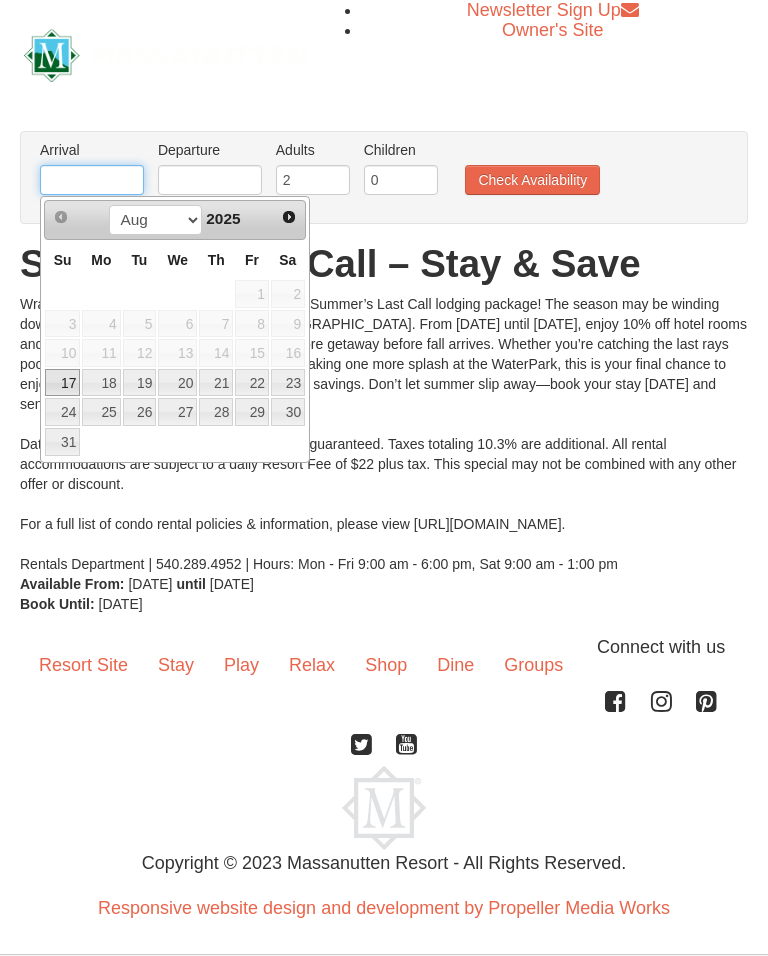 scroll, scrollTop: 0, scrollLeft: 0, axis: both 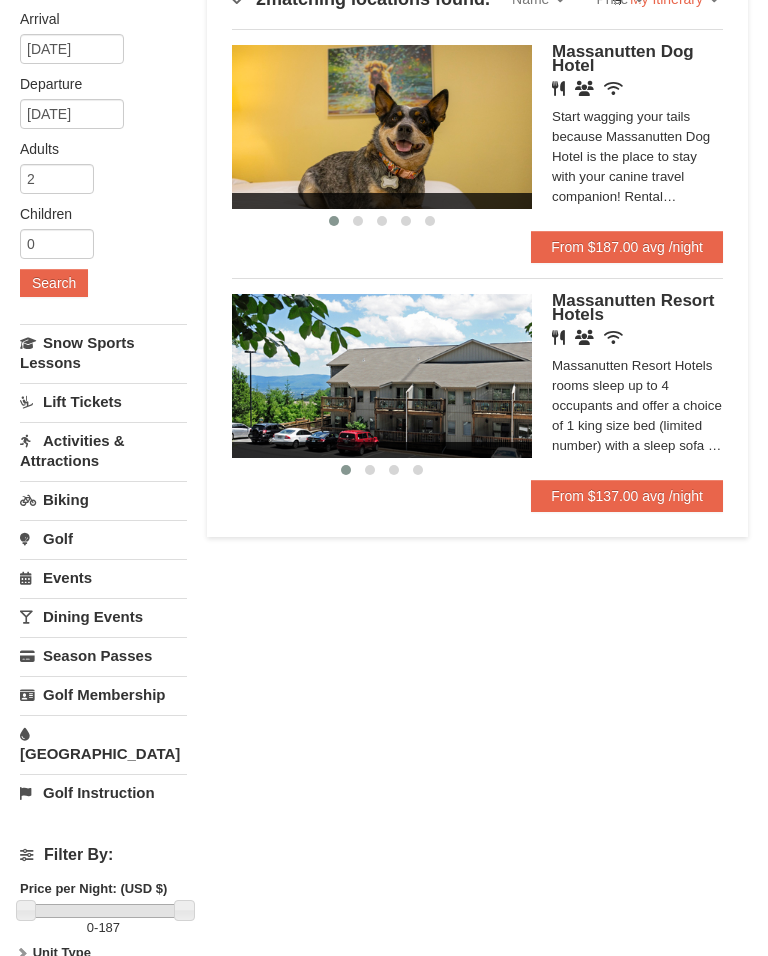 click on "From $137.00 avg /night" at bounding box center (627, 496) 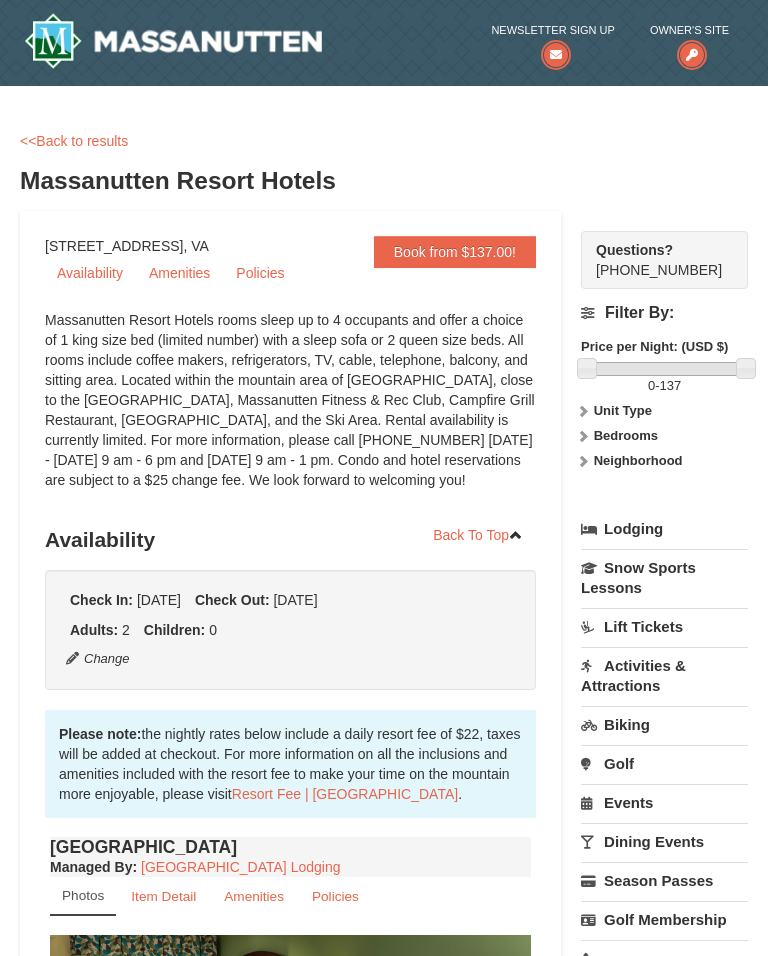 scroll, scrollTop: 0, scrollLeft: 0, axis: both 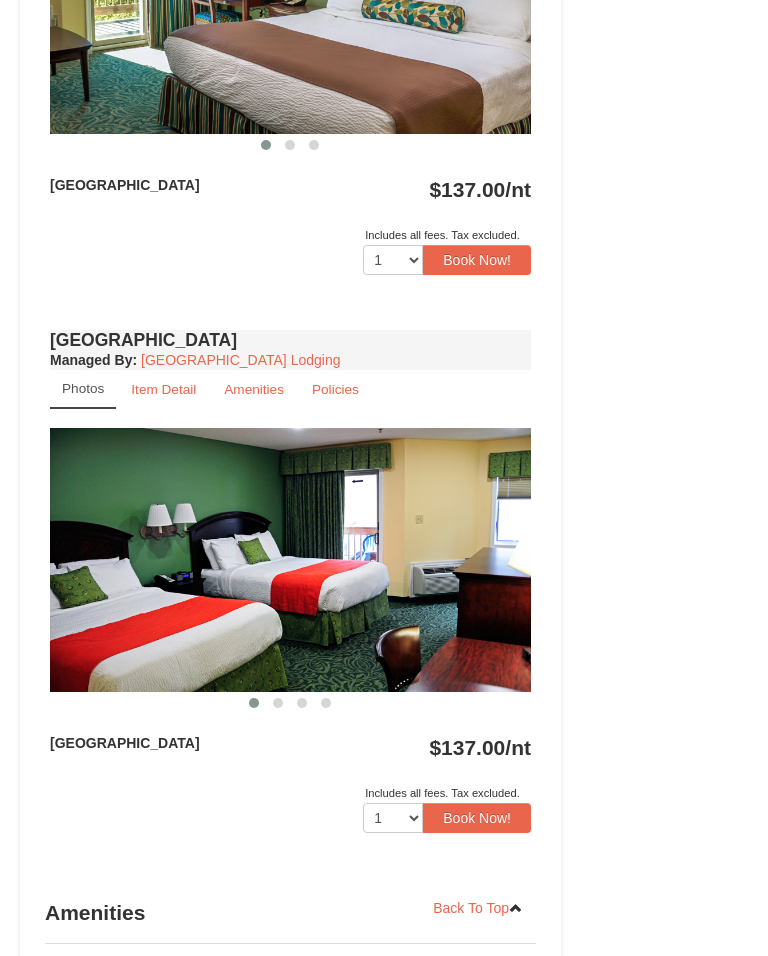click on "Amenities" at bounding box center [254, 389] 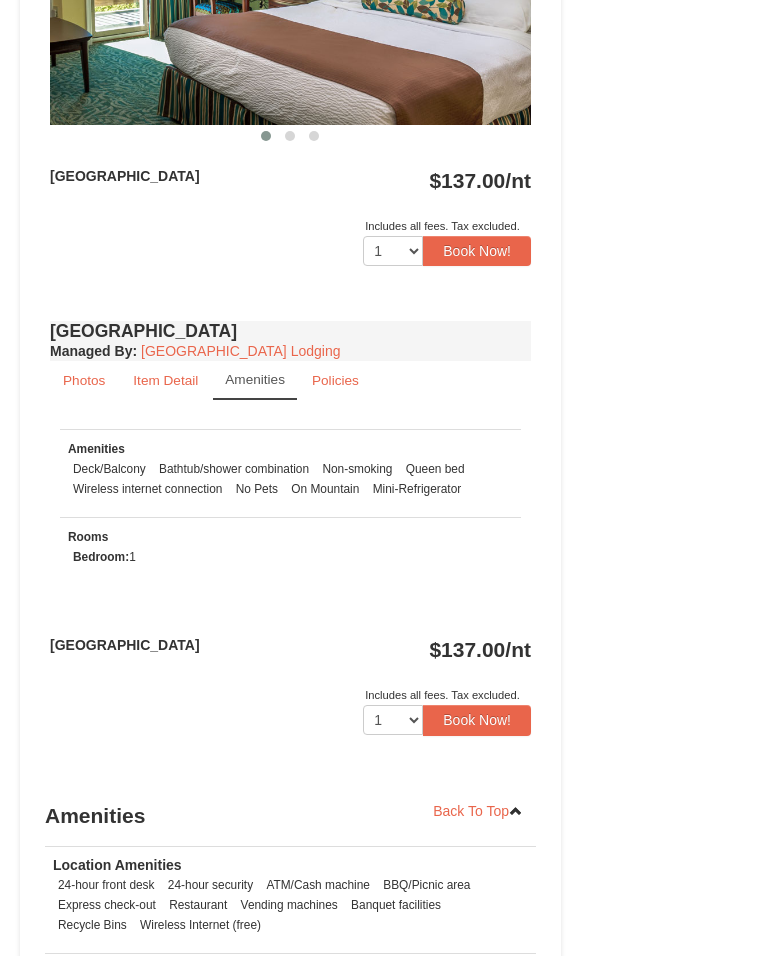 scroll, scrollTop: 1073, scrollLeft: 0, axis: vertical 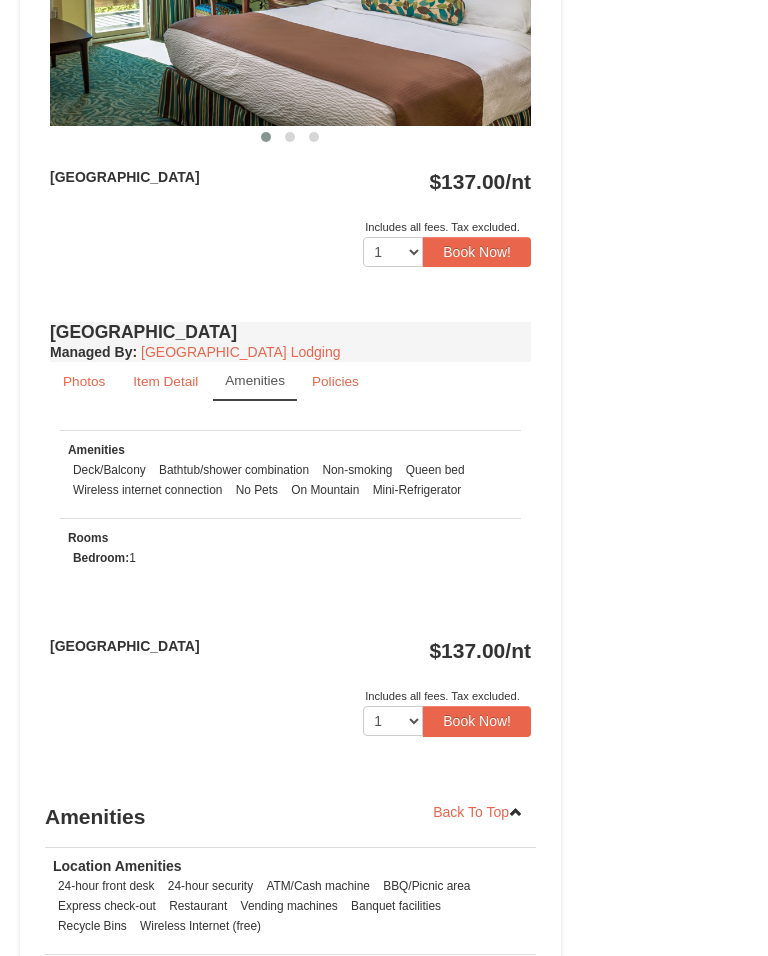 click on "Item Detail" at bounding box center (165, 381) 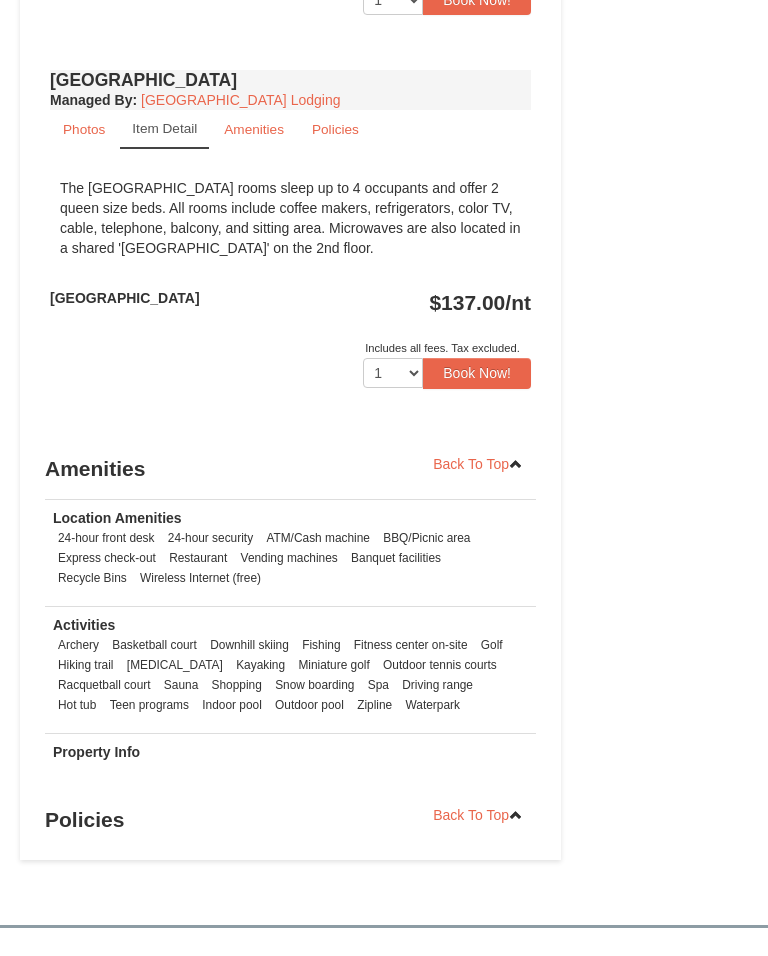 scroll, scrollTop: 1325, scrollLeft: 0, axis: vertical 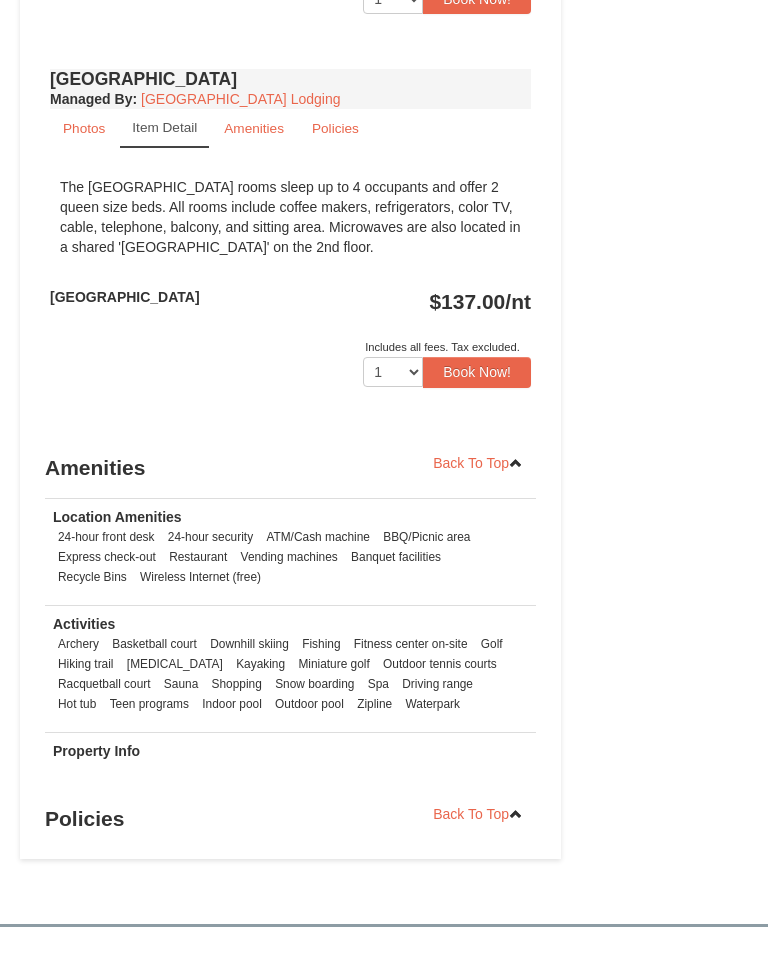 click on "Book Now!" at bounding box center (477, 373) 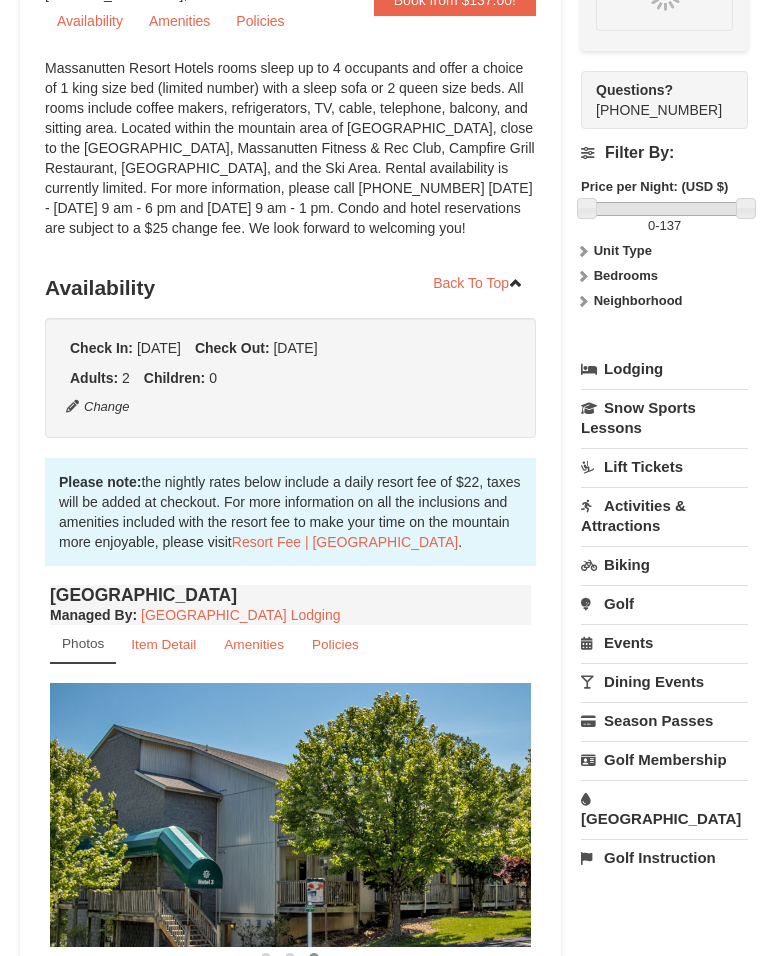 scroll, scrollTop: 211, scrollLeft: 0, axis: vertical 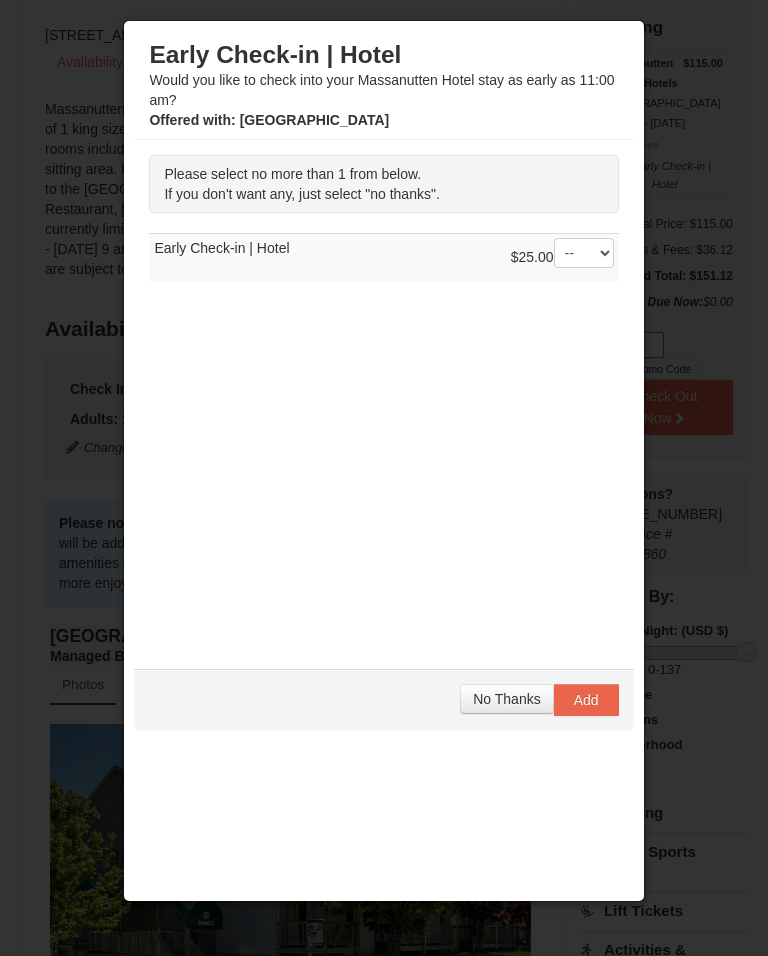 click on "No Thanks" at bounding box center [506, 699] 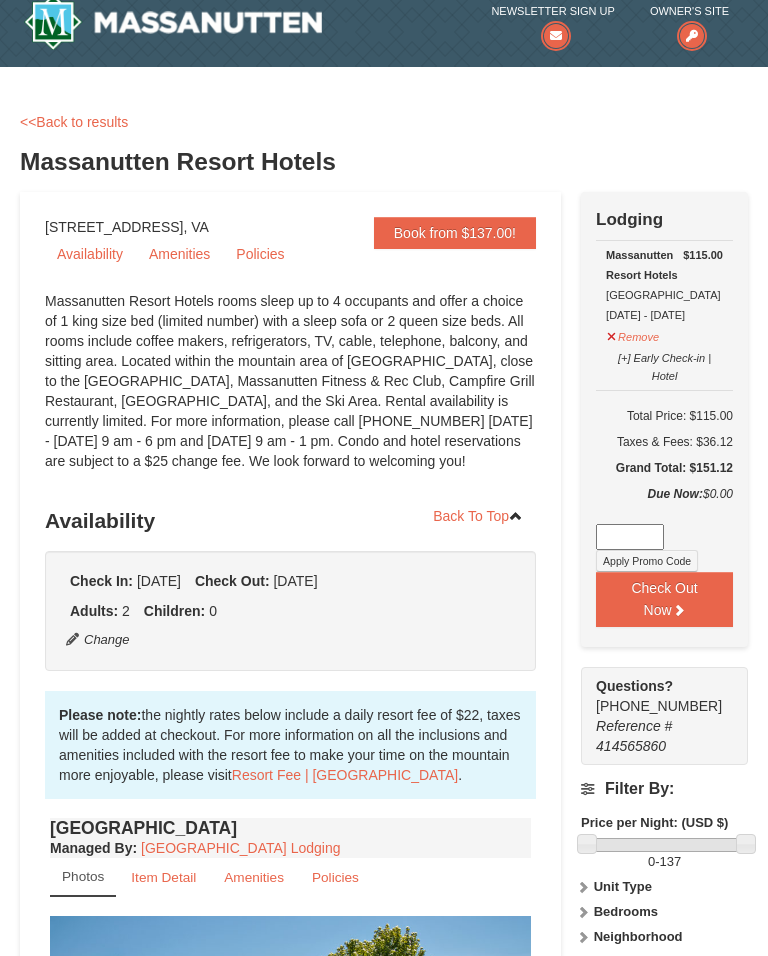 scroll, scrollTop: 0, scrollLeft: 0, axis: both 